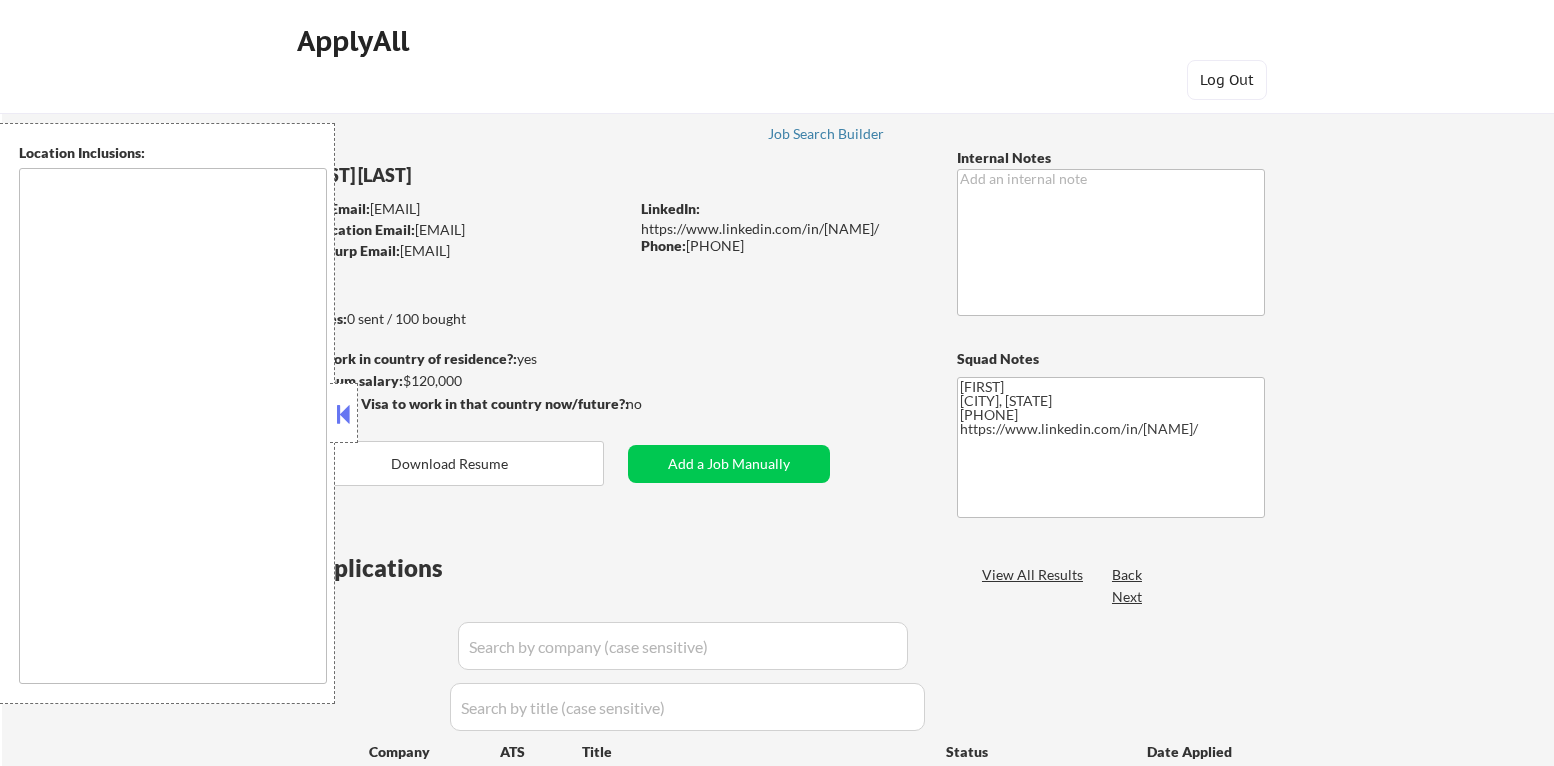 scroll, scrollTop: 199, scrollLeft: 0, axis: vertical 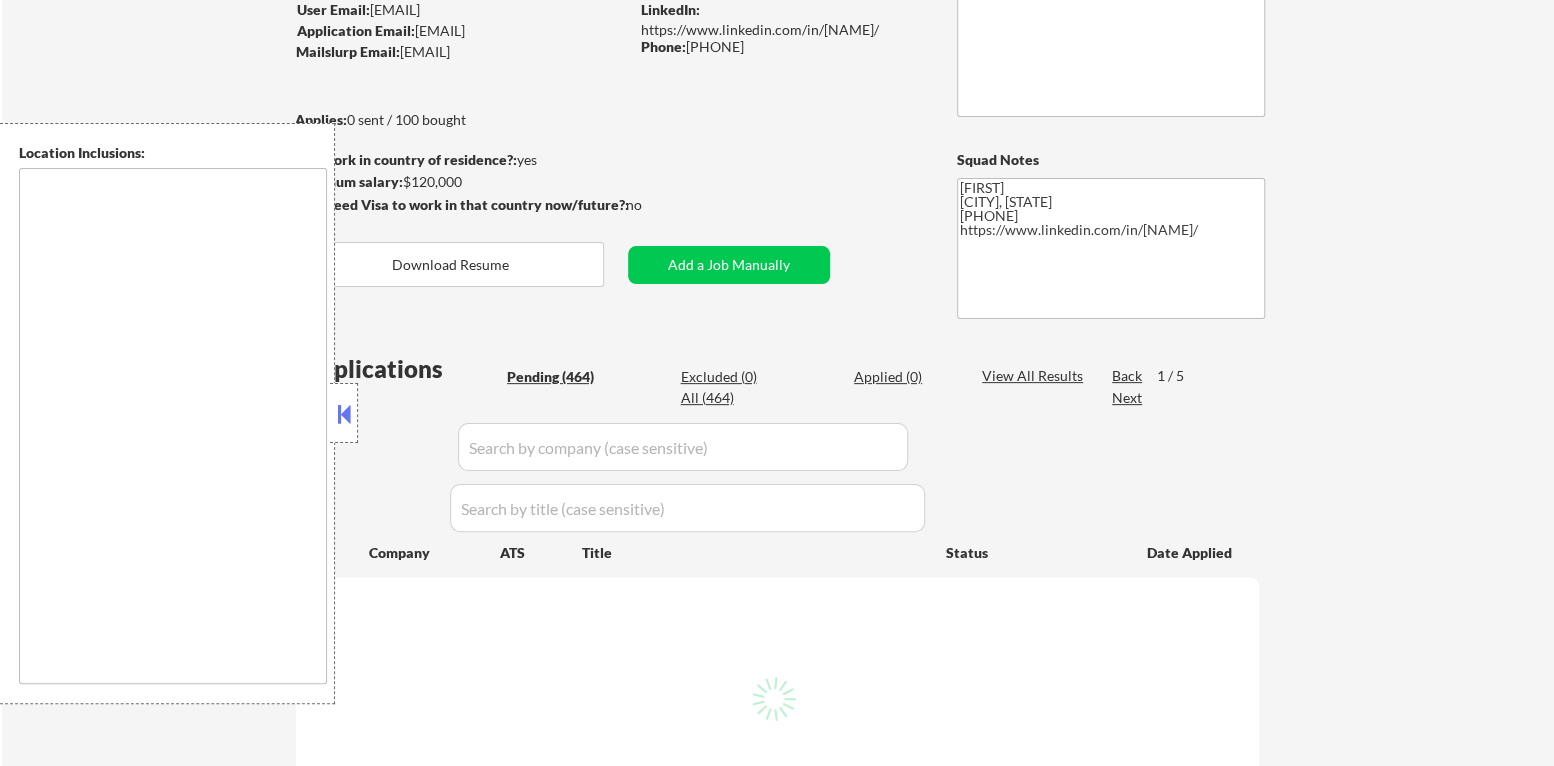 click at bounding box center (344, 414) 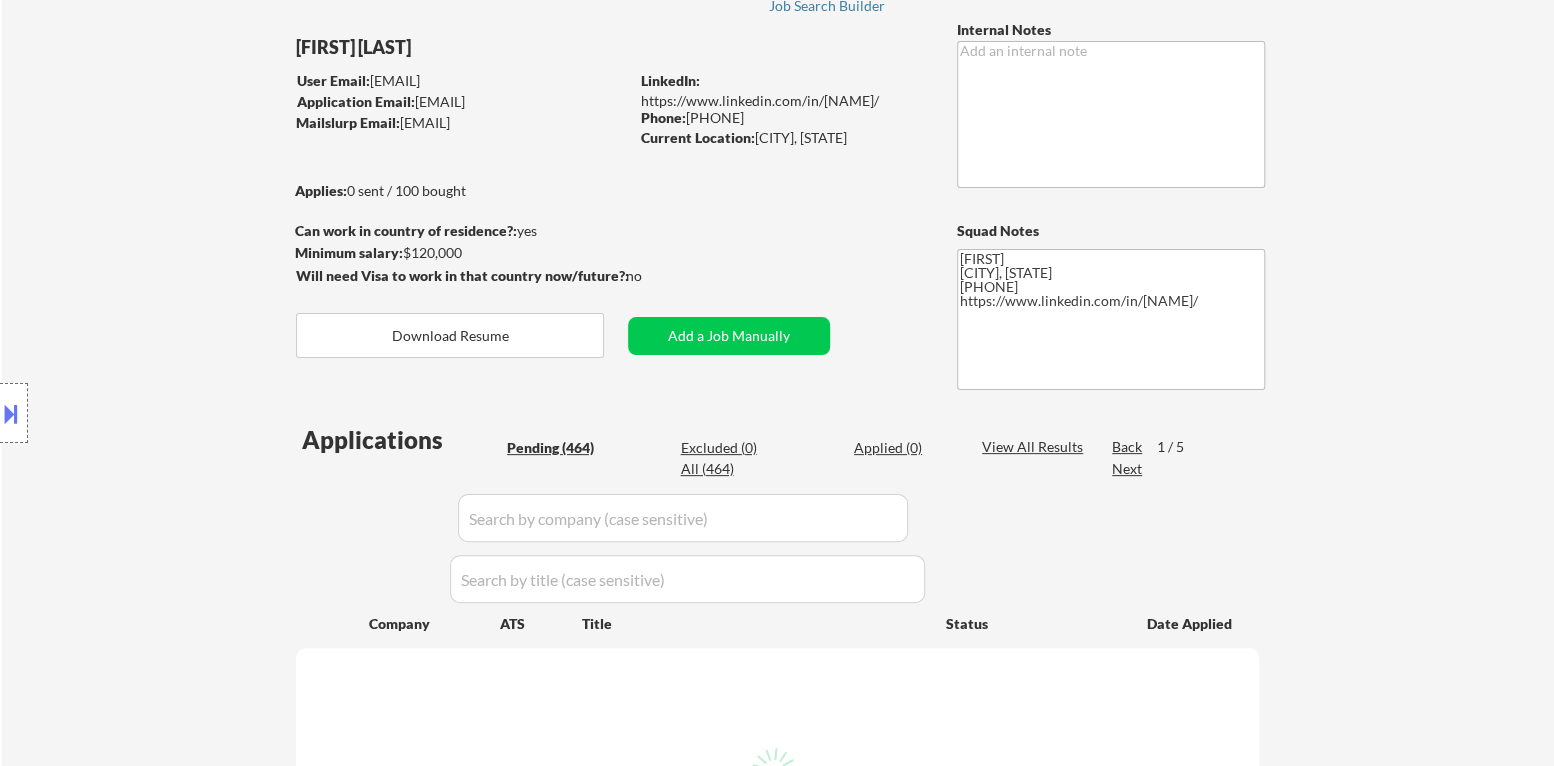 scroll, scrollTop: 0, scrollLeft: 0, axis: both 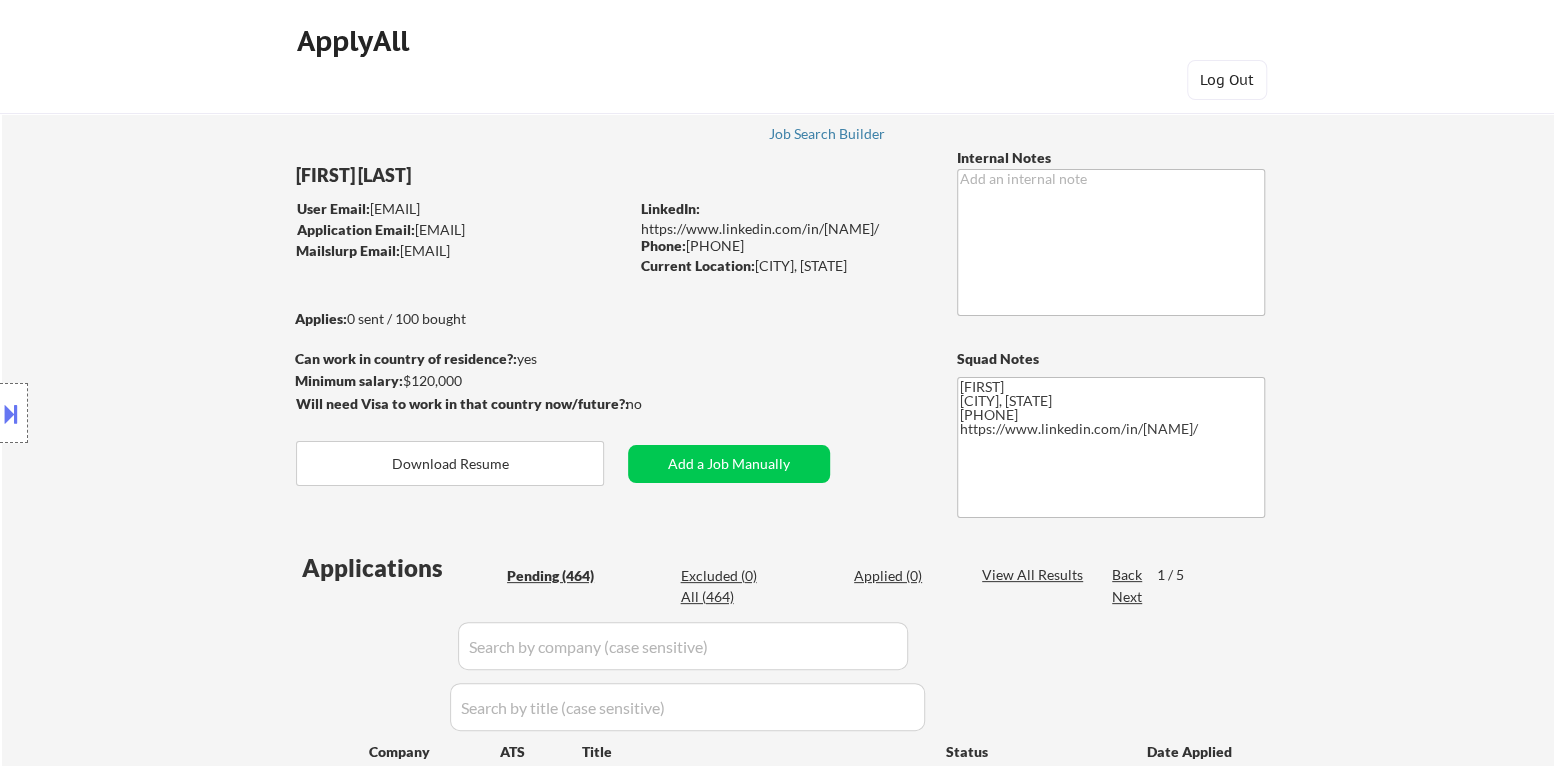 select on ""pending"" 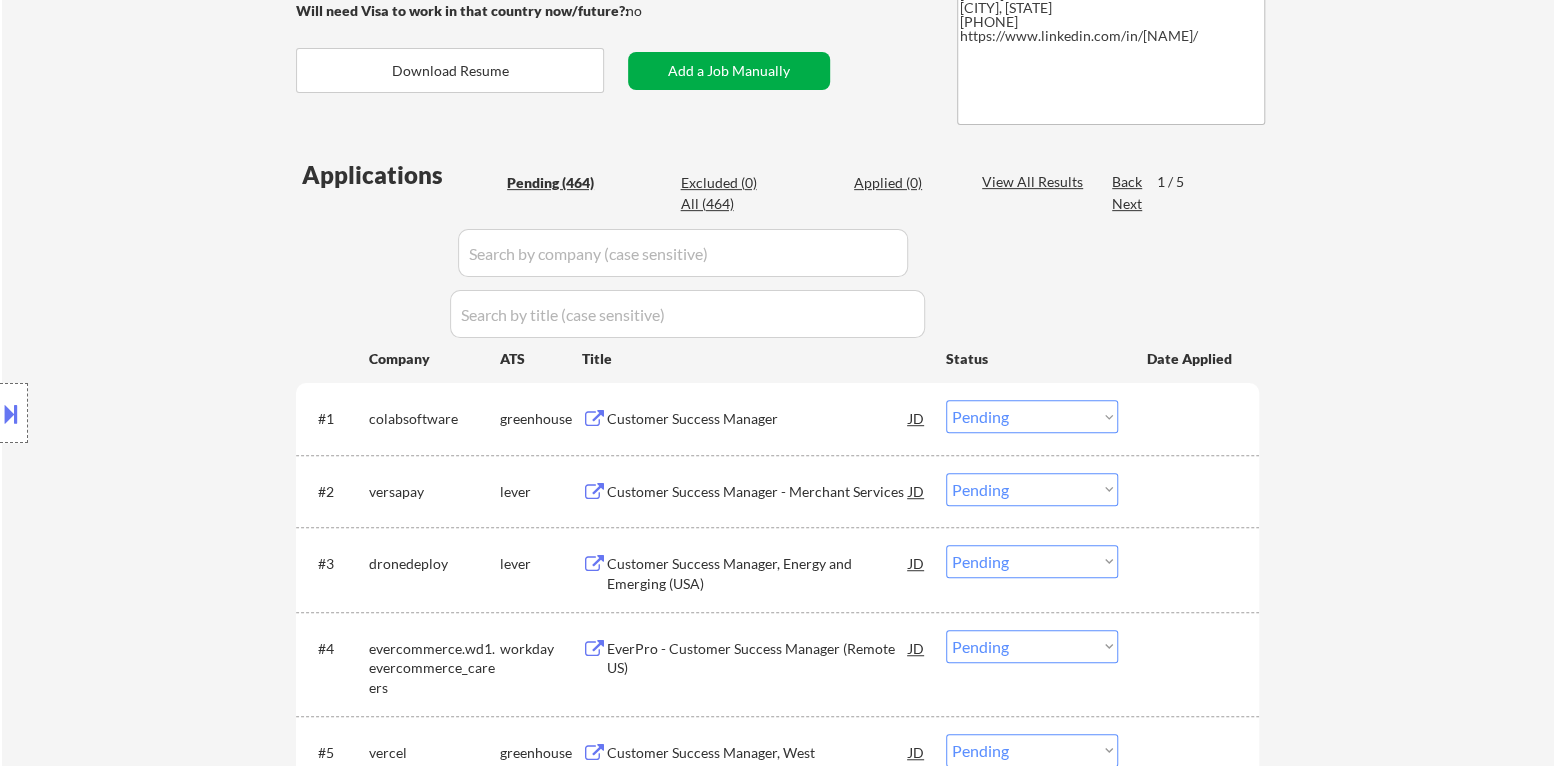 scroll, scrollTop: 399, scrollLeft: 0, axis: vertical 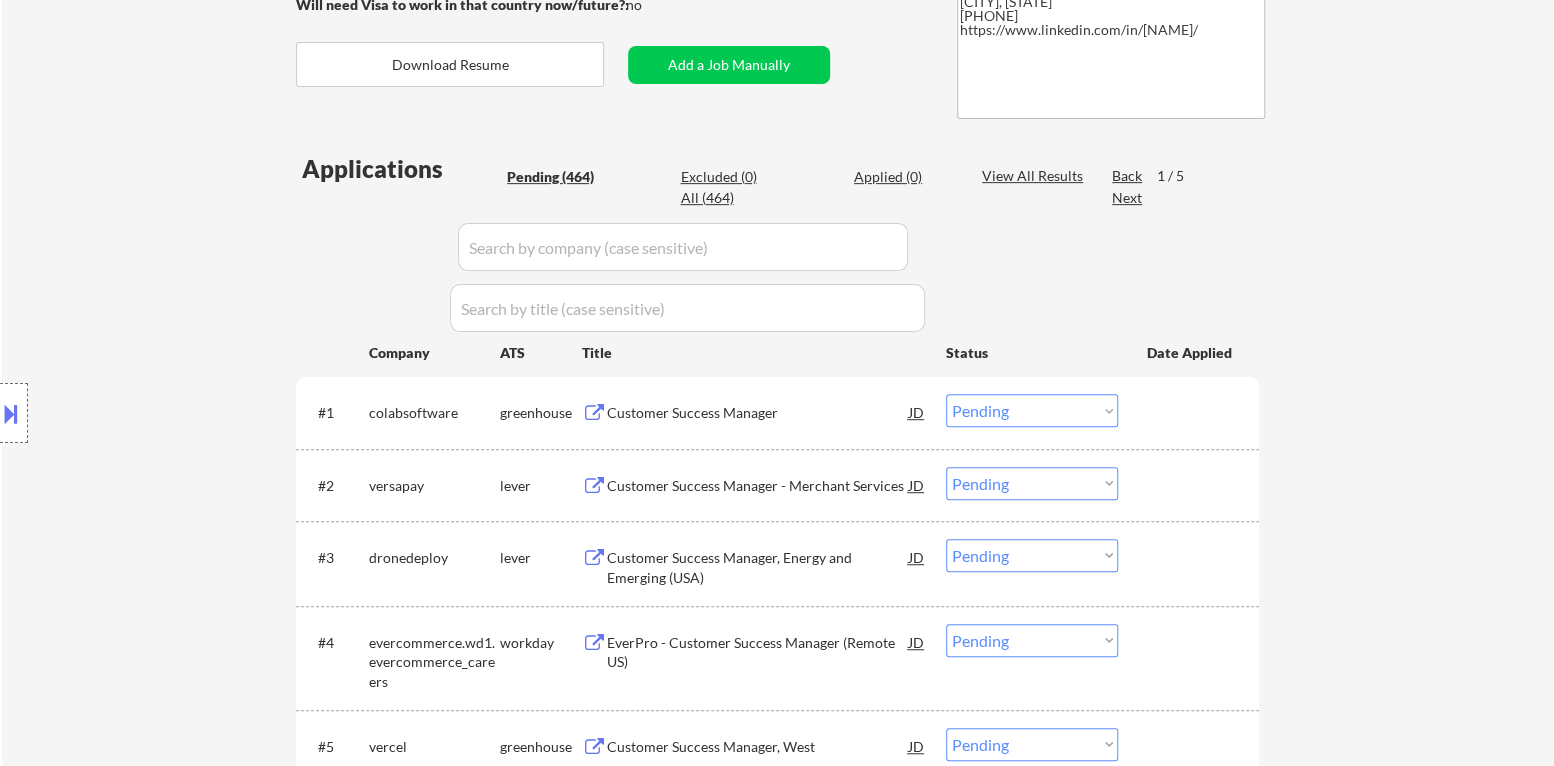 click on "Customer Success Manager" at bounding box center [758, 413] 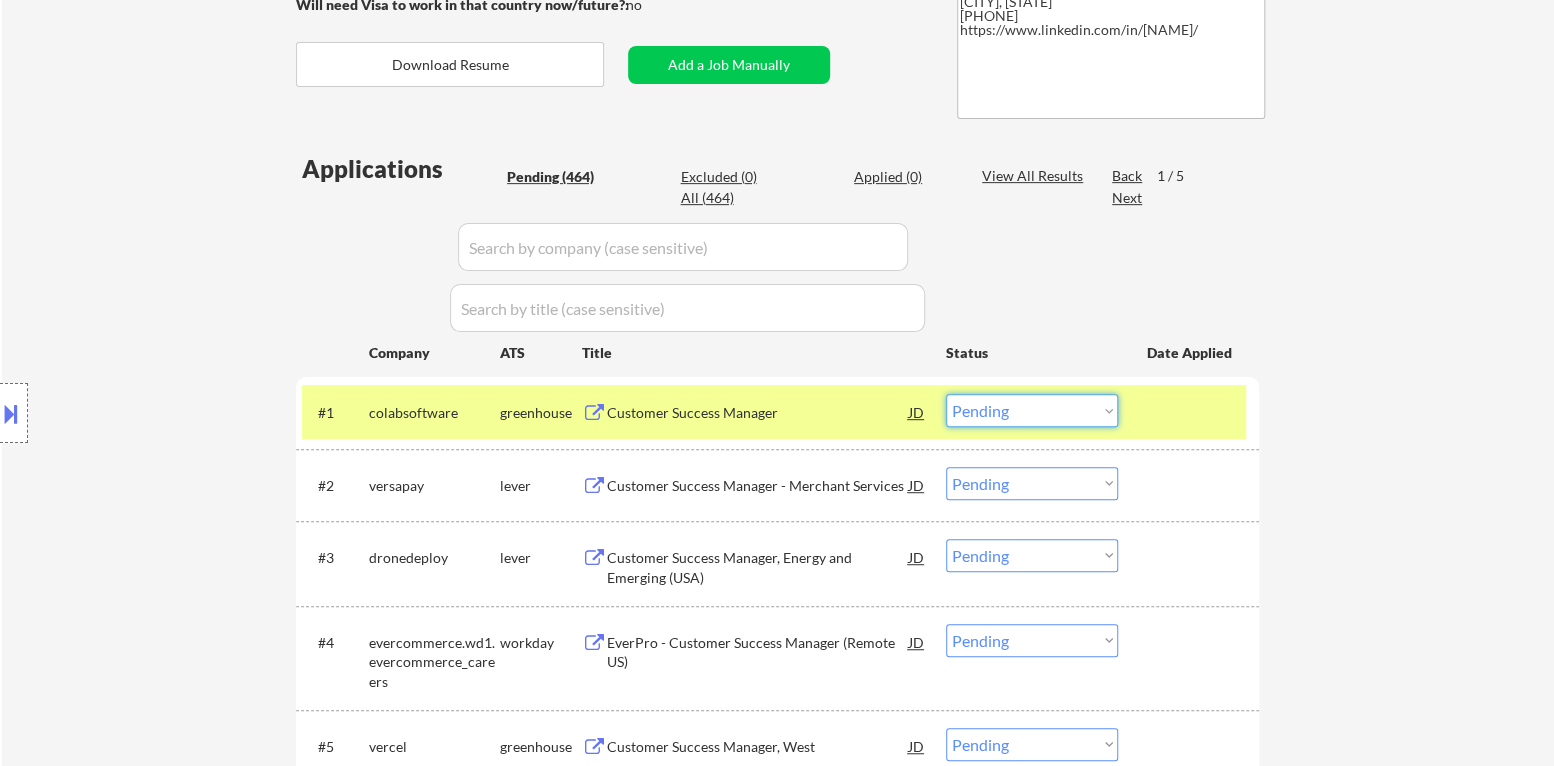 click on "Choose an option... Pending Applied Excluded (Questions) Excluded (Expired) Excluded (Location) Excluded (Bad Match) Excluded (Blocklist) Excluded (Salary) Excluded (Other)" at bounding box center [1032, 410] 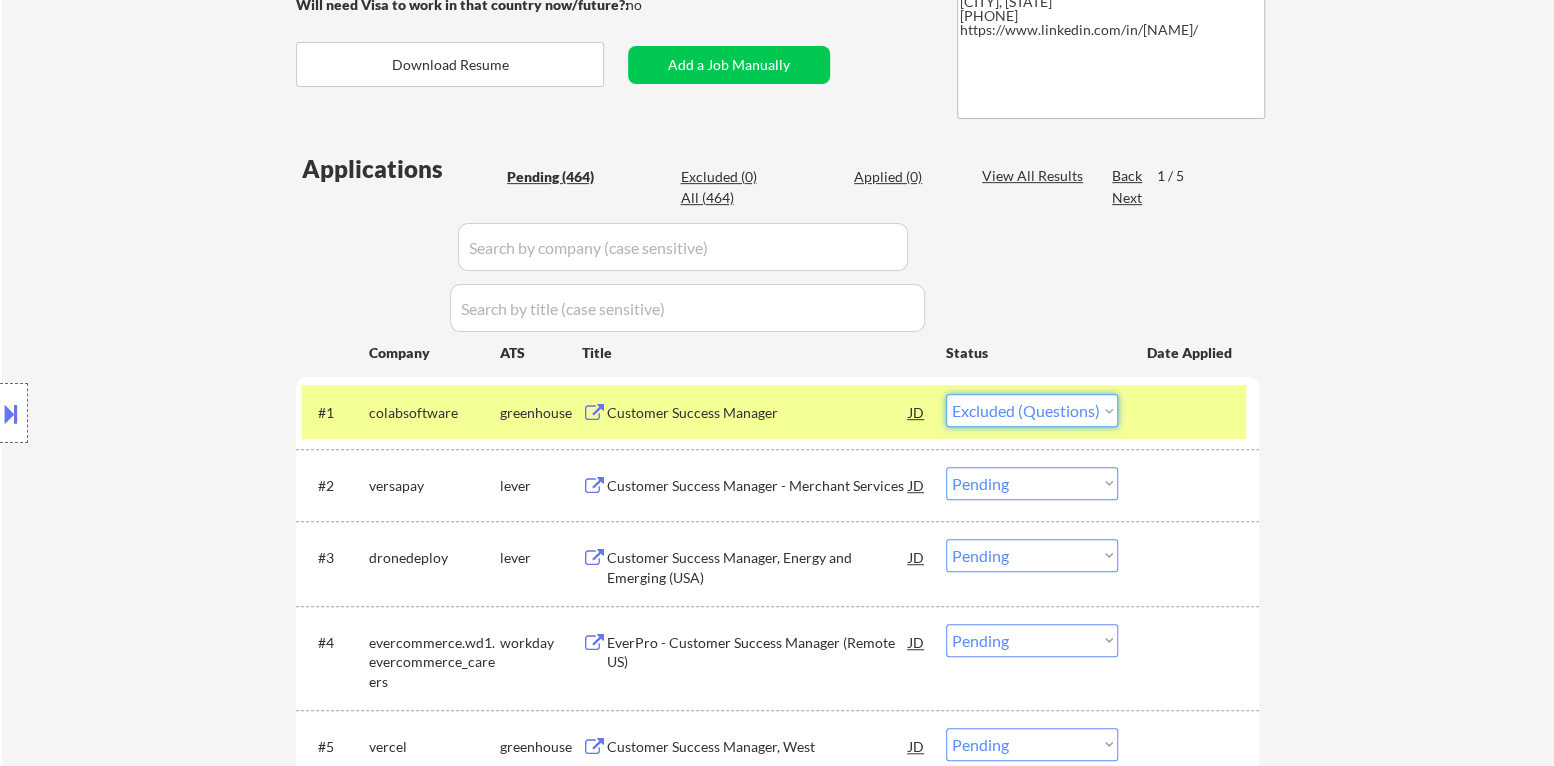 click on "Choose an option... Pending Applied Excluded (Questions) Excluded (Expired) Excluded (Location) Excluded (Bad Match) Excluded (Blocklist) Excluded (Salary) Excluded (Other)" at bounding box center [1032, 410] 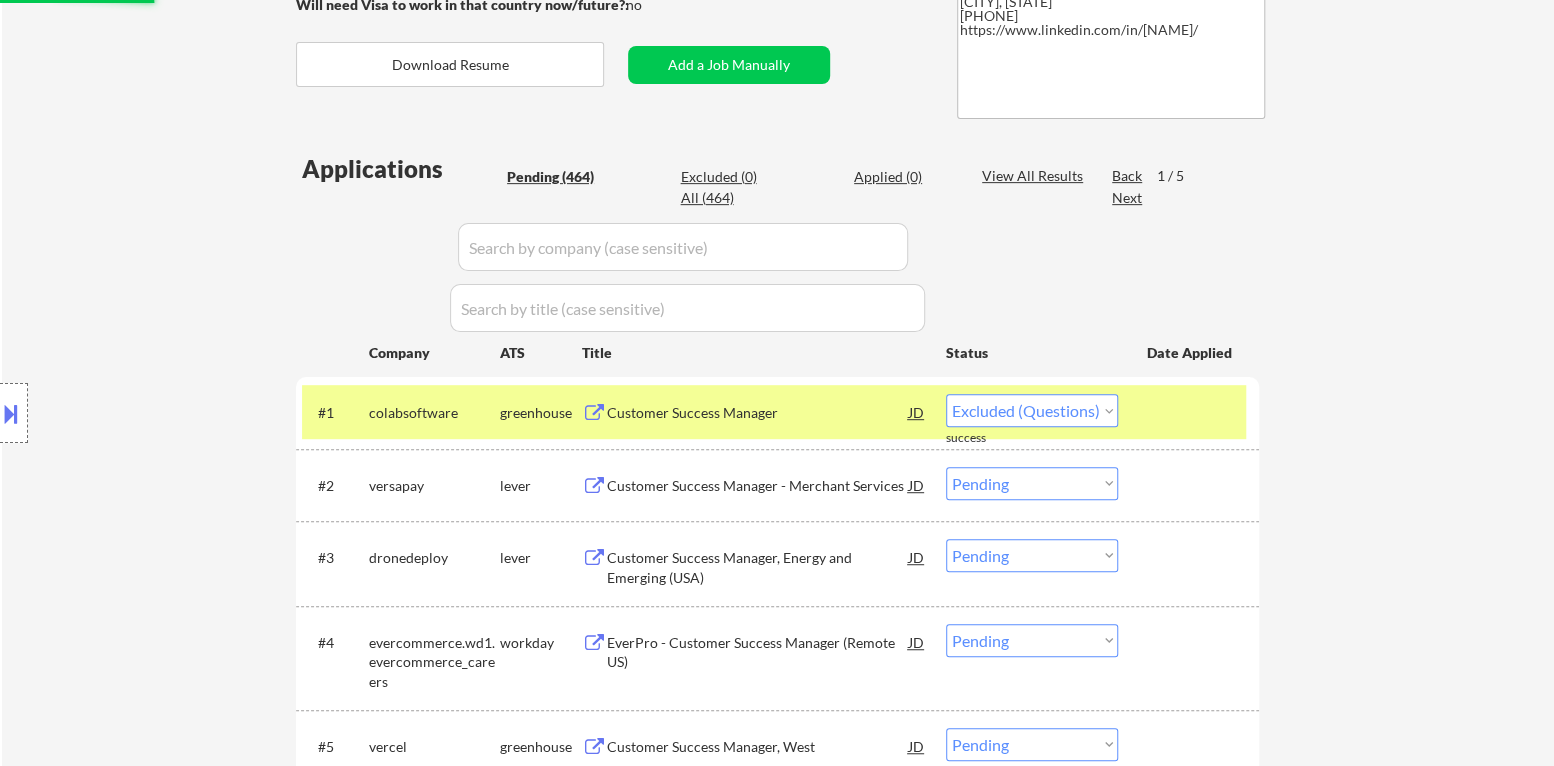 click at bounding box center (1191, 412) 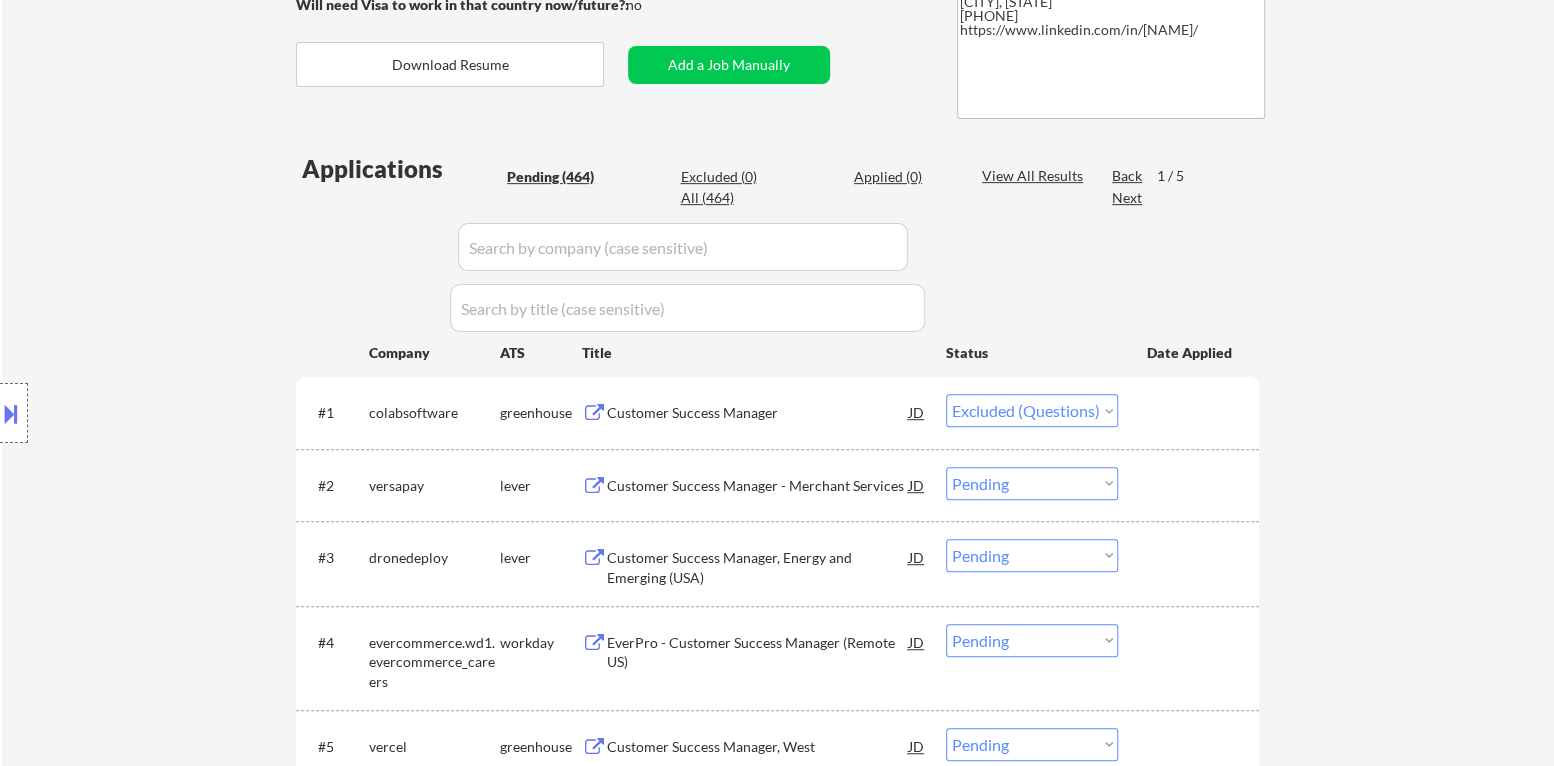 select on ""pending"" 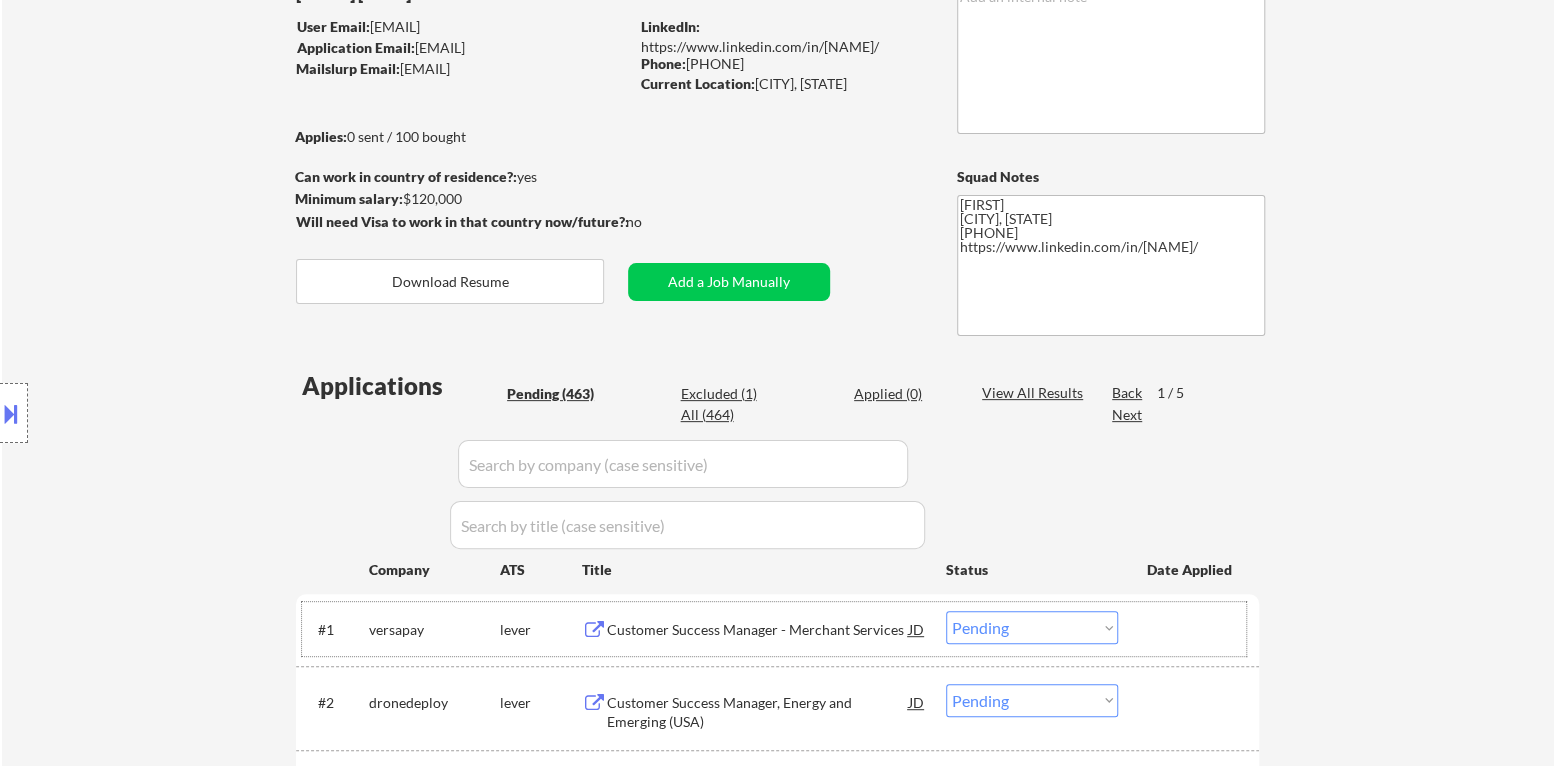scroll, scrollTop: 99, scrollLeft: 0, axis: vertical 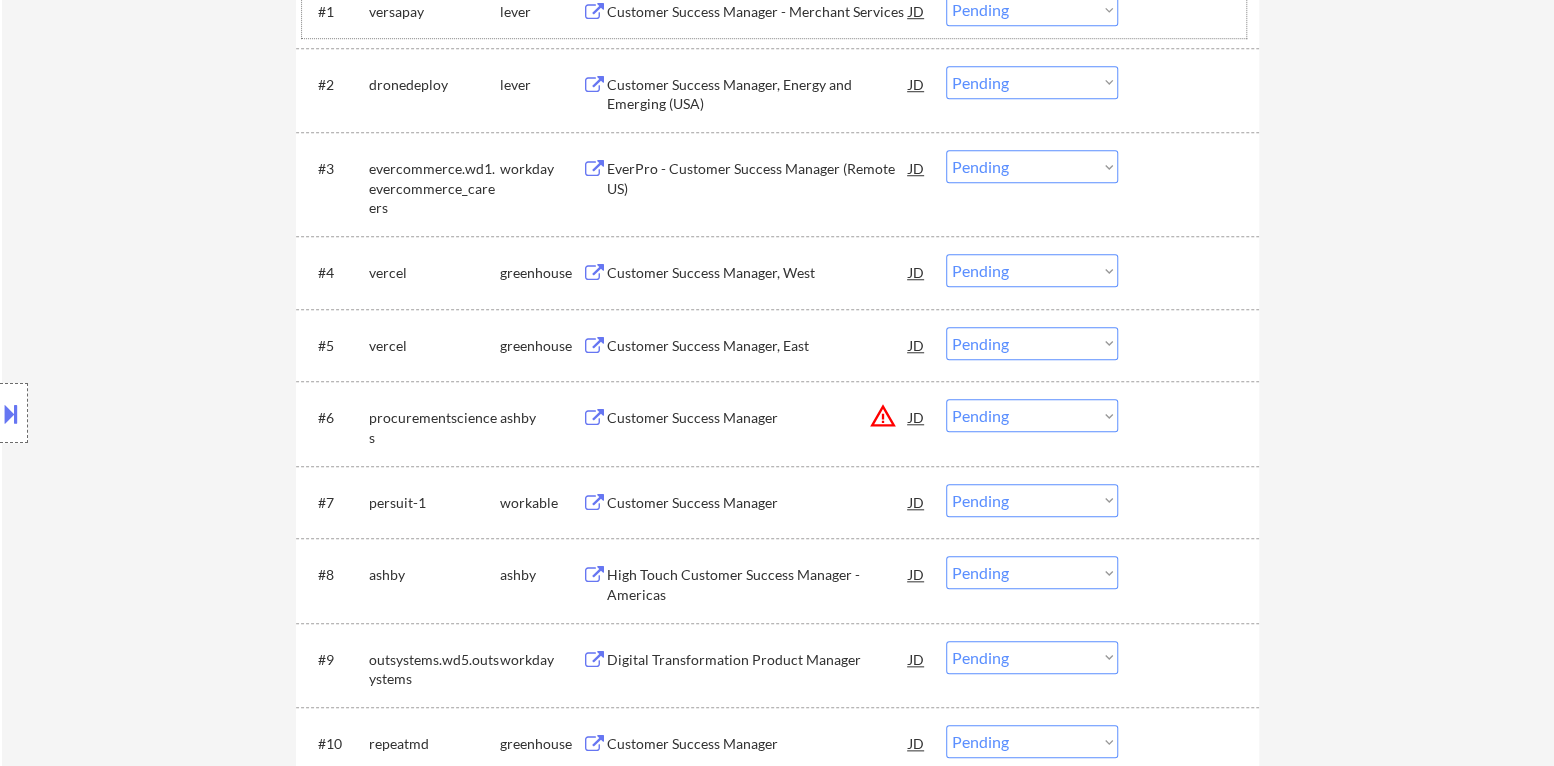 click on "Customer Success Manager" at bounding box center [758, 503] 